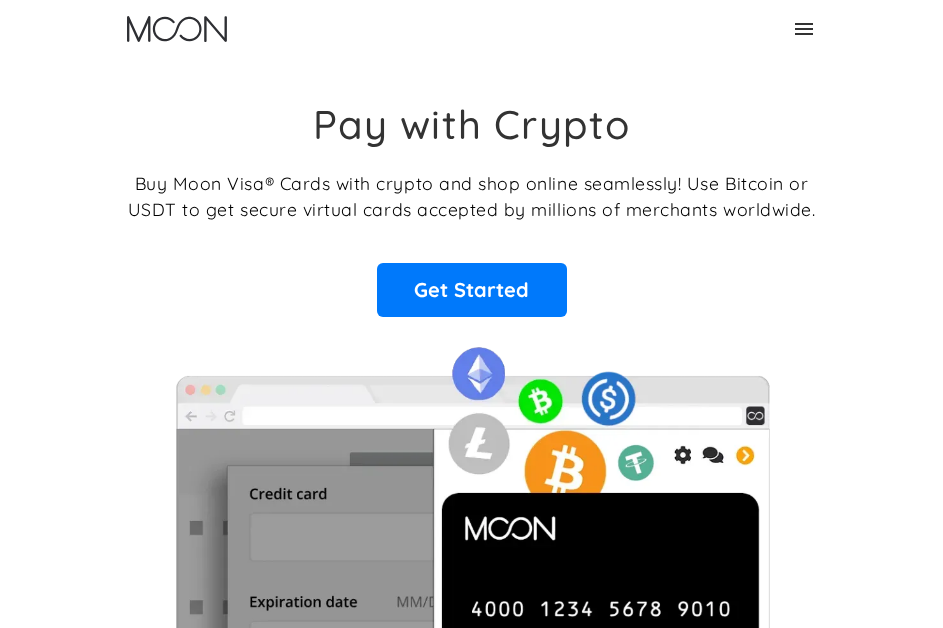 scroll, scrollTop: 0, scrollLeft: 0, axis: both 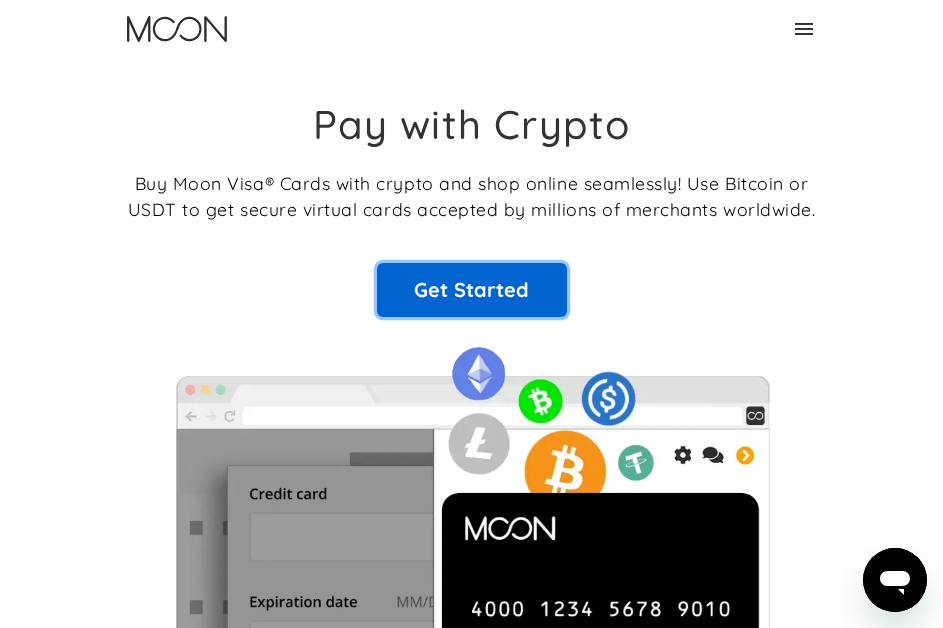 click on "Get Started" at bounding box center (472, 290) 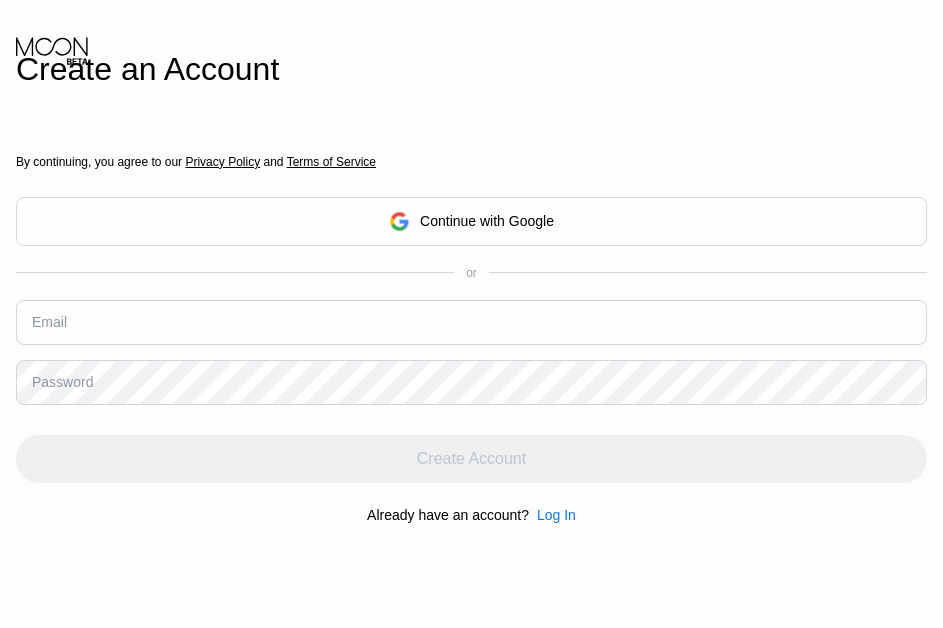 scroll, scrollTop: 0, scrollLeft: 0, axis: both 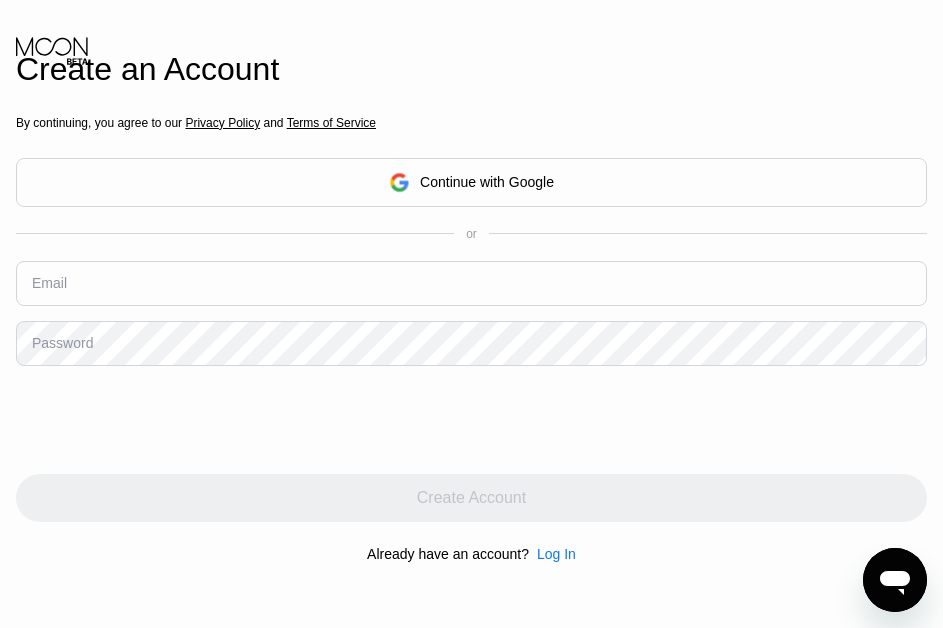 click at bounding box center [471, 283] 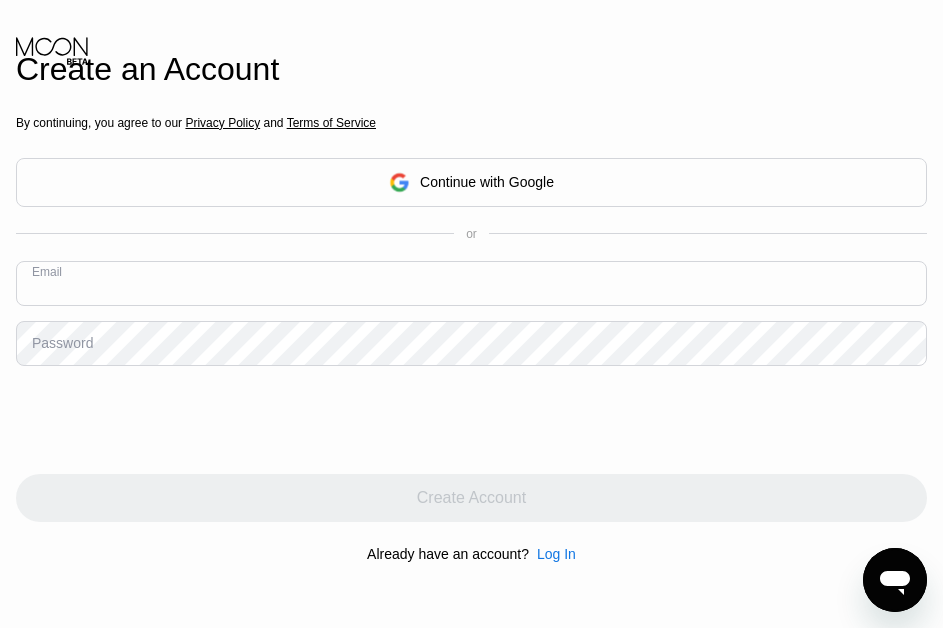 paste on "[EMAIL]" 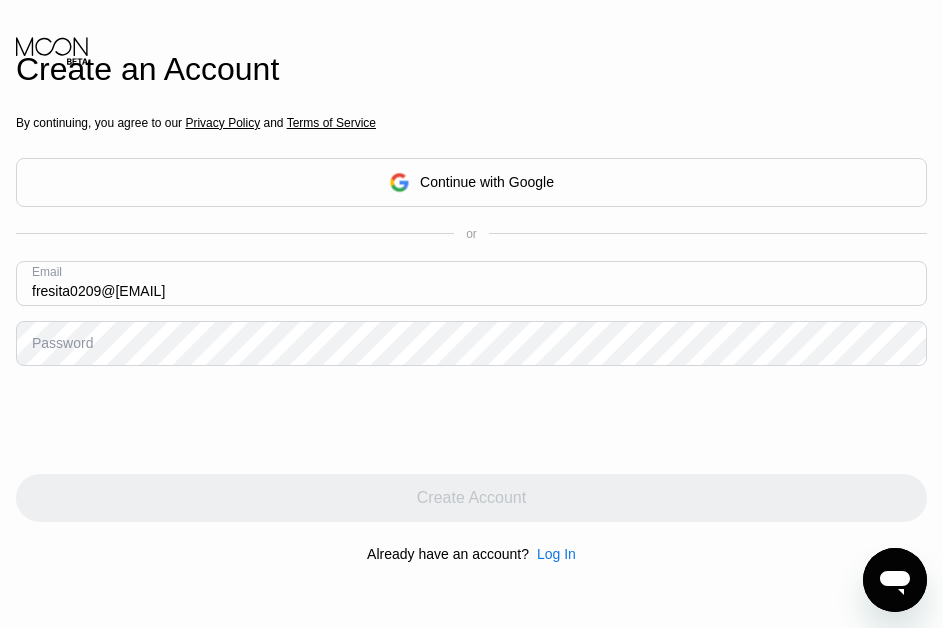 type on "[USERNAME]@[DOMAIN]" 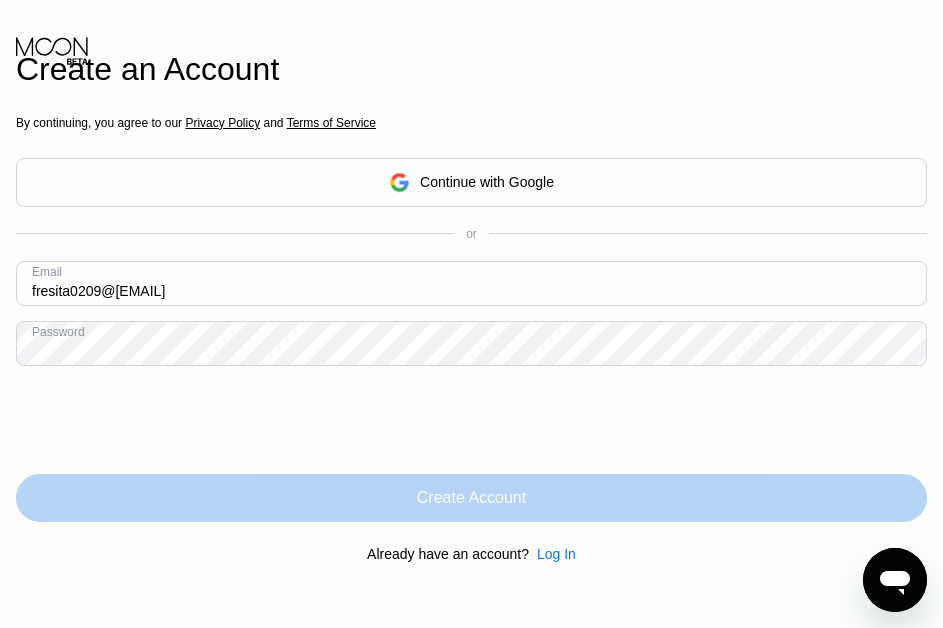 click on "Create Account" at bounding box center [471, 498] 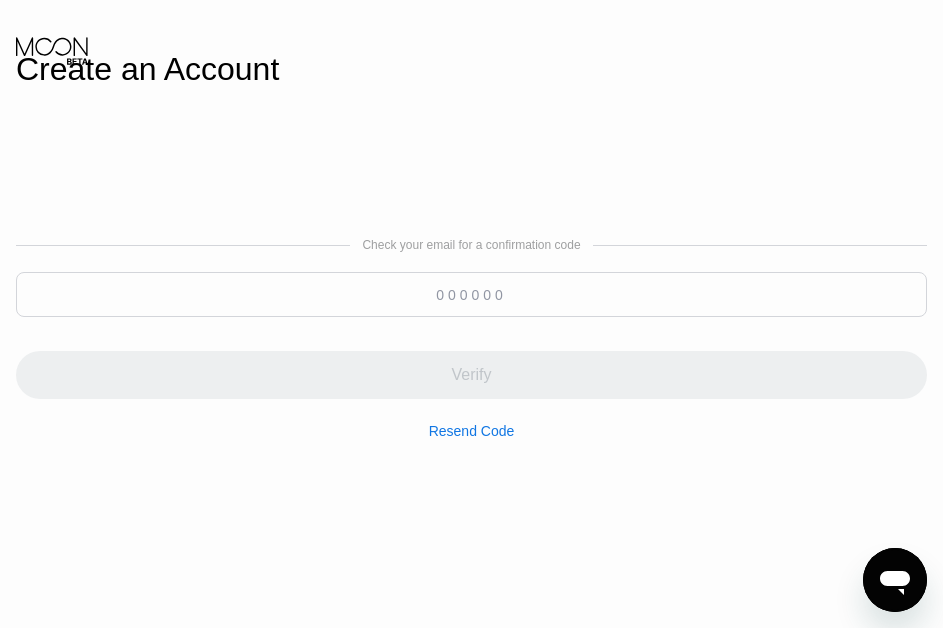 click at bounding box center (471, 294) 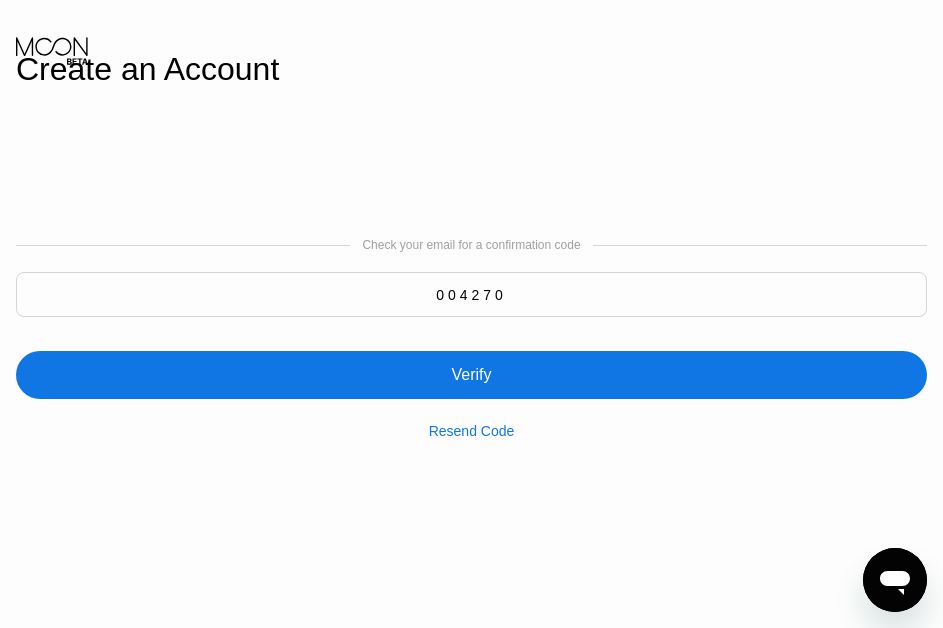 click on "004270" at bounding box center (471, 294) 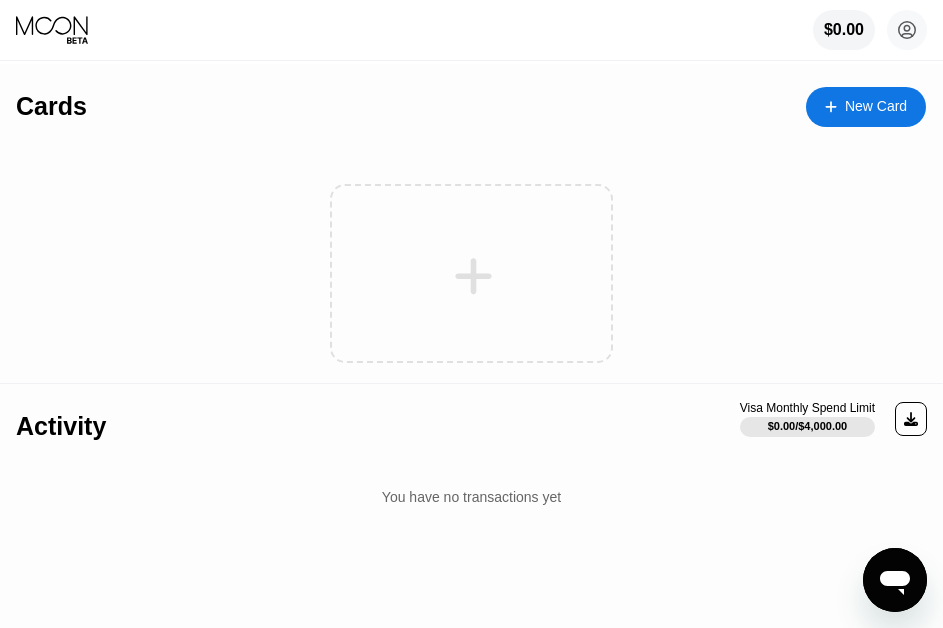 click on "New Card" at bounding box center [876, 106] 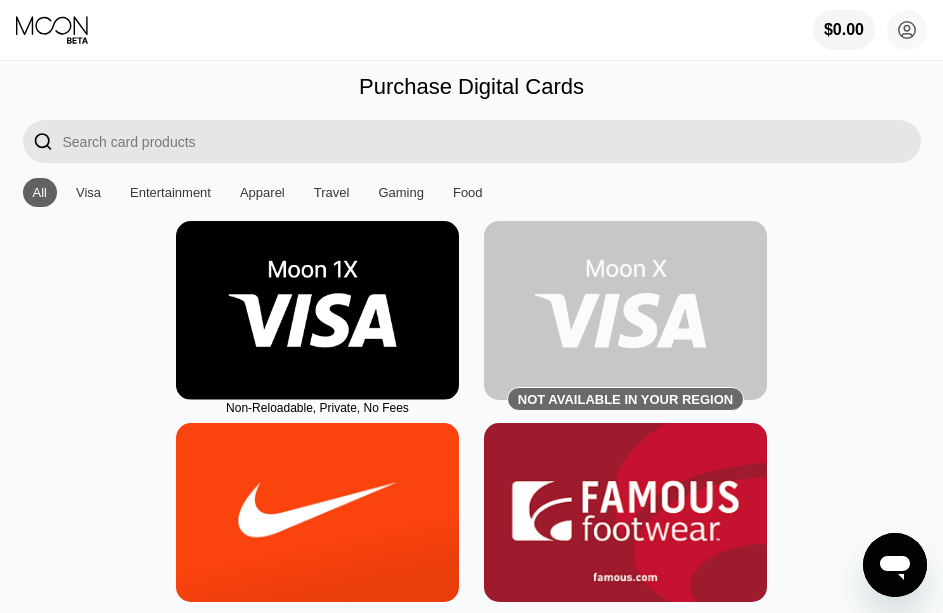 scroll, scrollTop: 0, scrollLeft: 0, axis: both 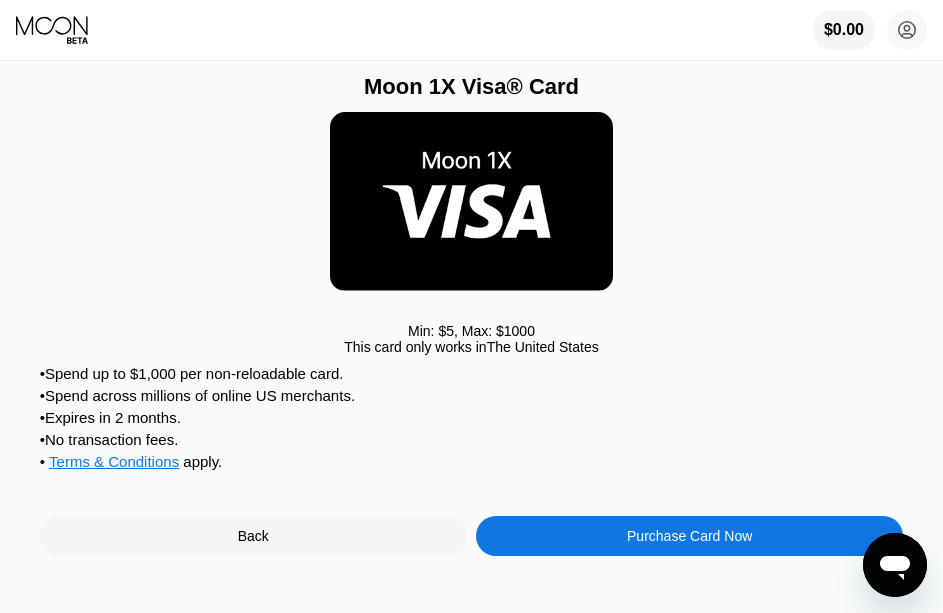 click on "Purchase Card Now" at bounding box center (689, 536) 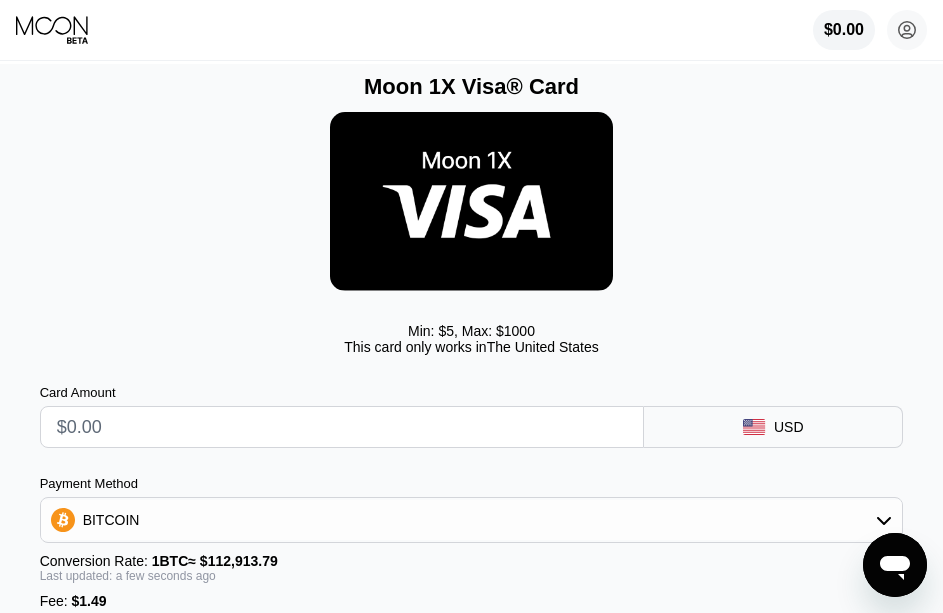 click at bounding box center [342, 427] 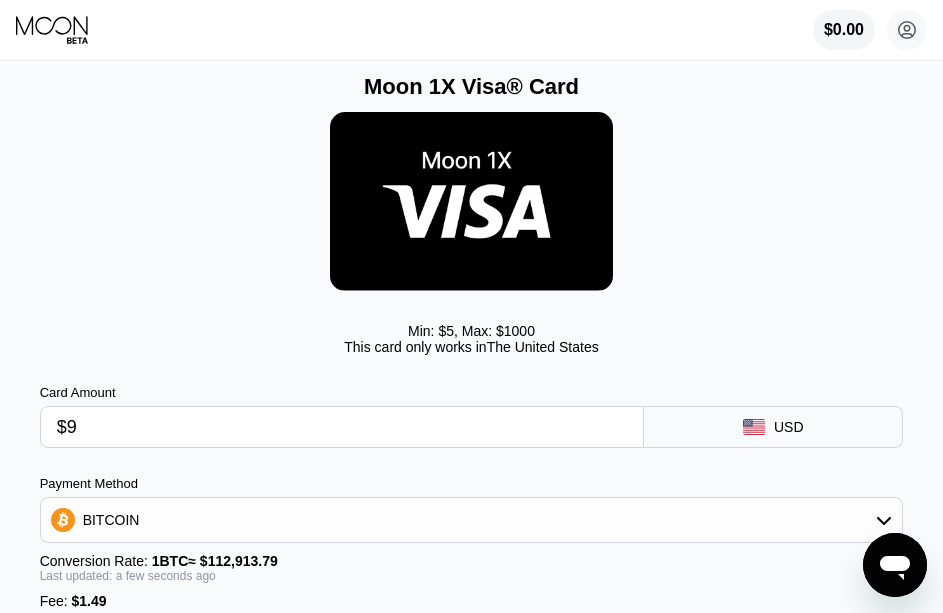 type on "0.00009291" 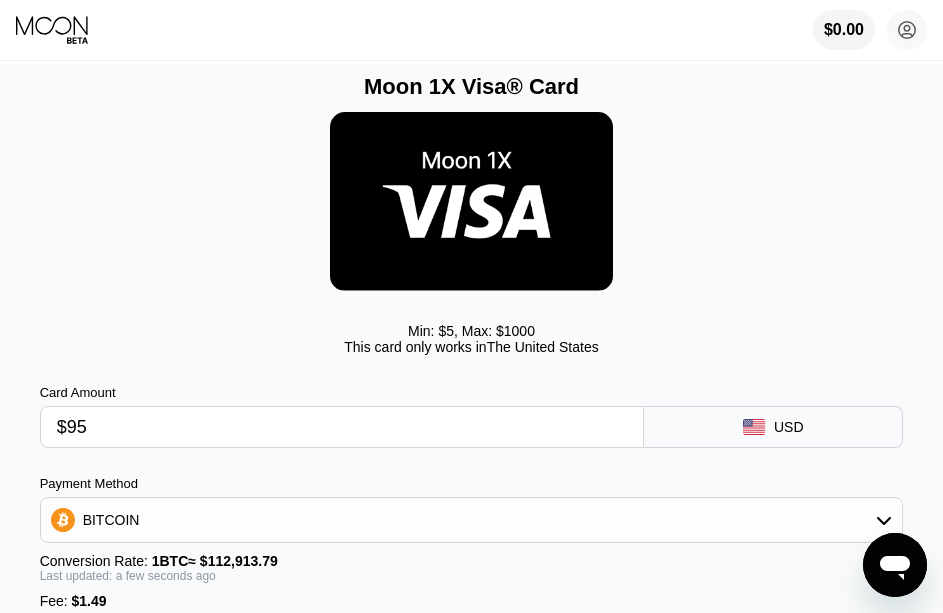 type on "0.00085455" 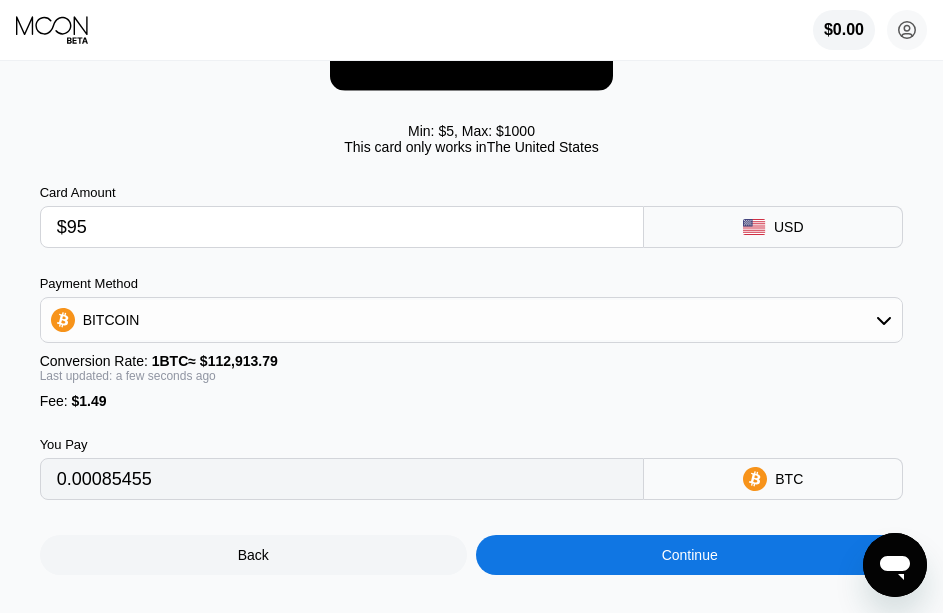type on "$95" 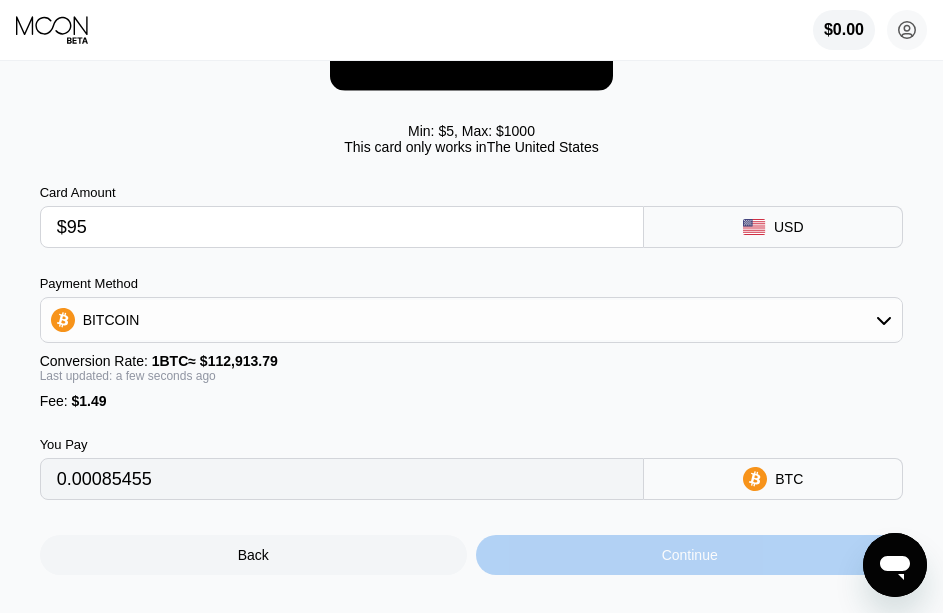 click on "Continue" at bounding box center (689, 555) 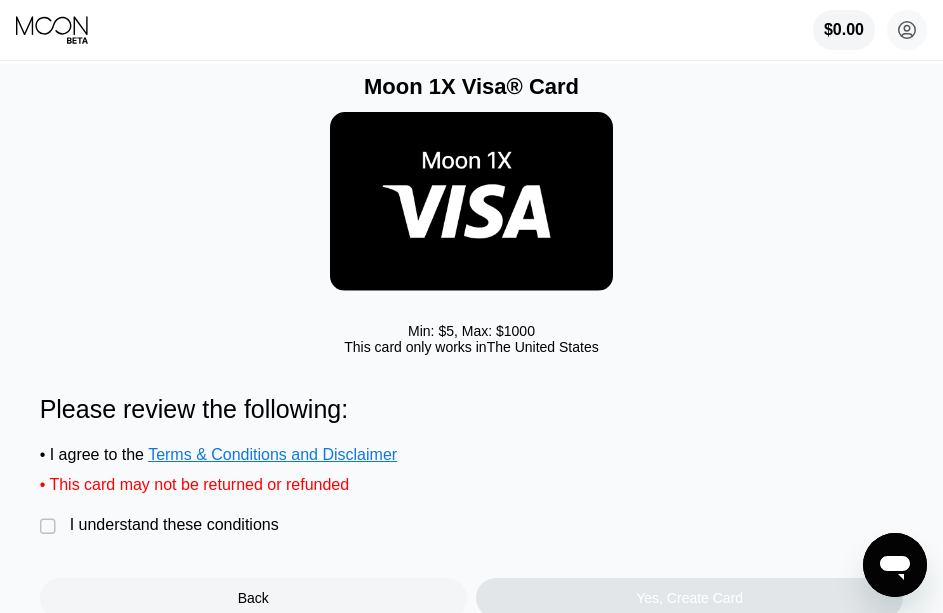drag, startPoint x: 116, startPoint y: 542, endPoint x: 249, endPoint y: 529, distance: 133.63383 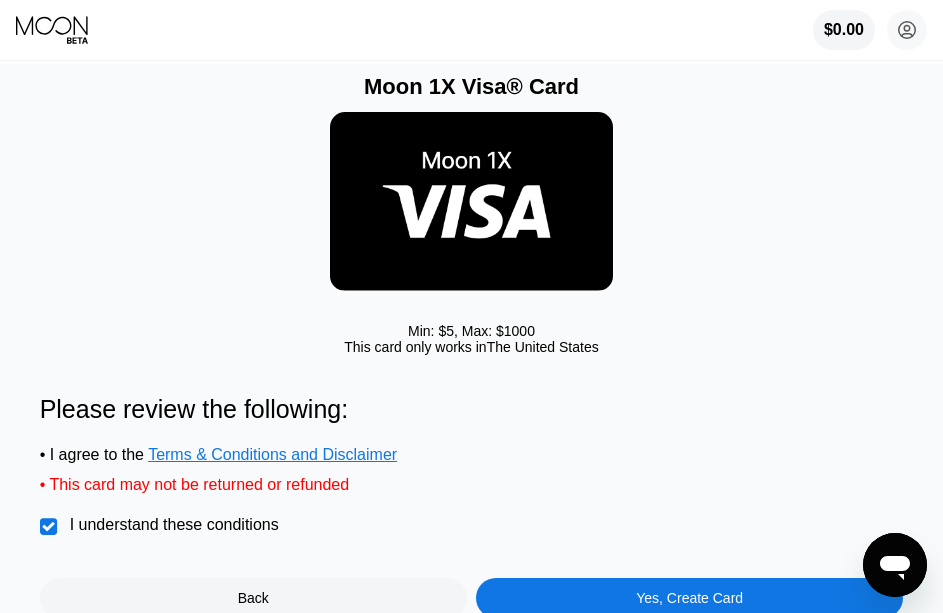 scroll, scrollTop: 200, scrollLeft: 0, axis: vertical 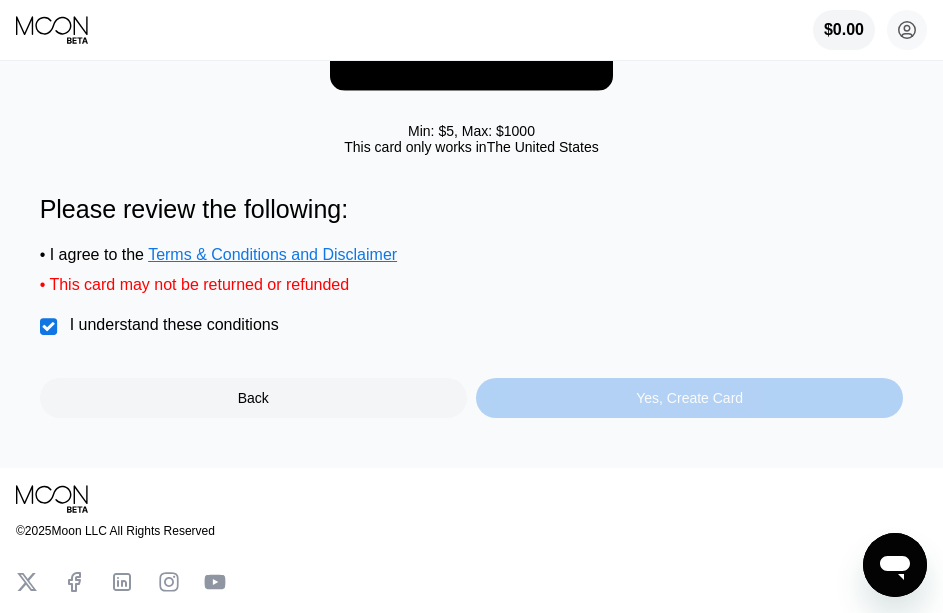 click on "Yes, Create Card" at bounding box center (689, 398) 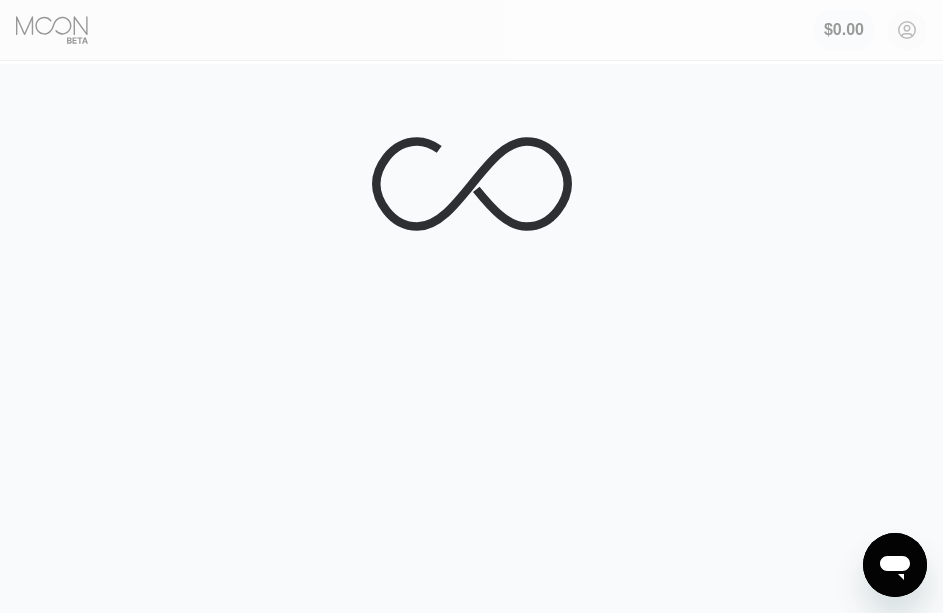 scroll, scrollTop: 0, scrollLeft: 0, axis: both 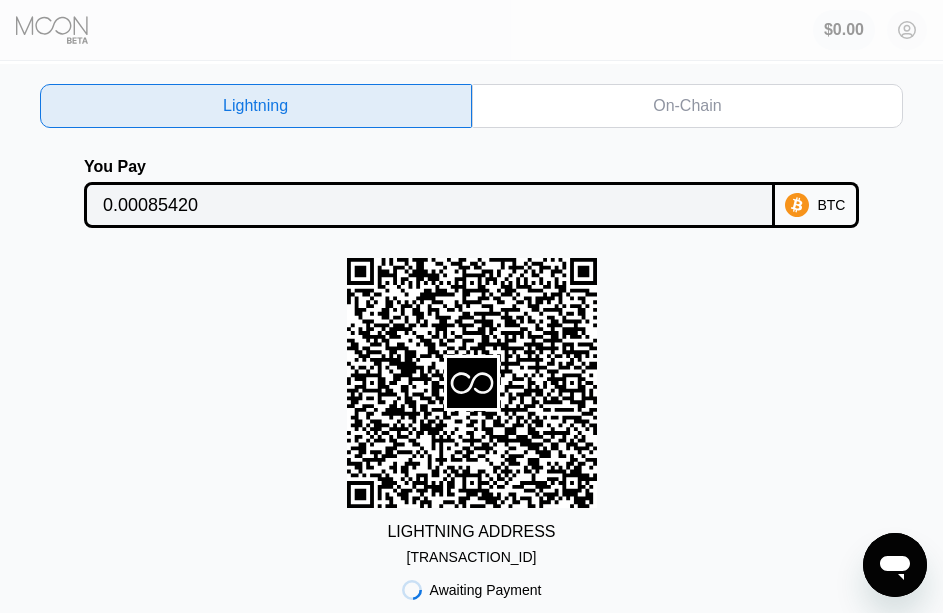click on "$0.00 fresita0209@yopmail.com  Home Settings Support Careers About Us Log out Privacy policy Terms" at bounding box center [471, 30] 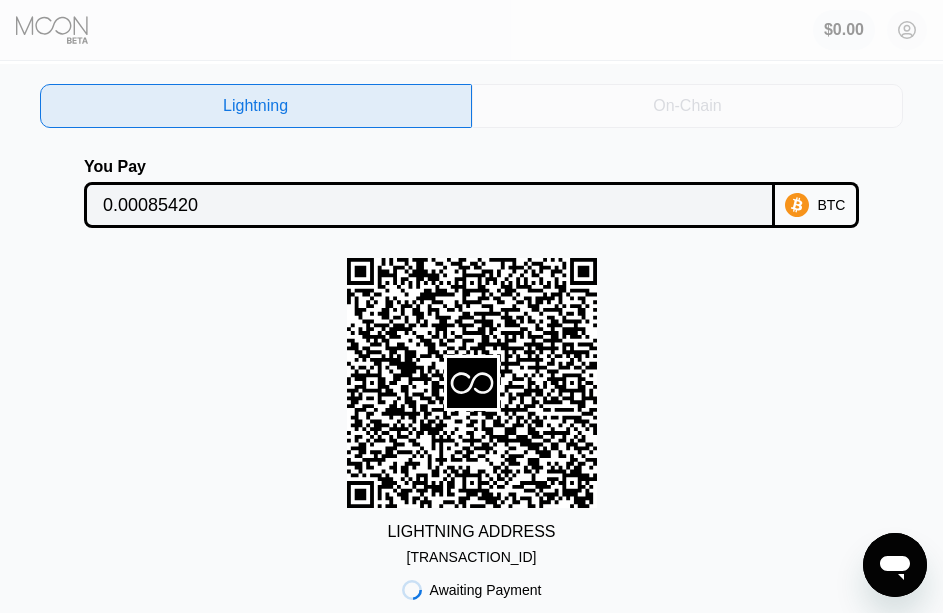 click on "On-Chain" at bounding box center (688, 106) 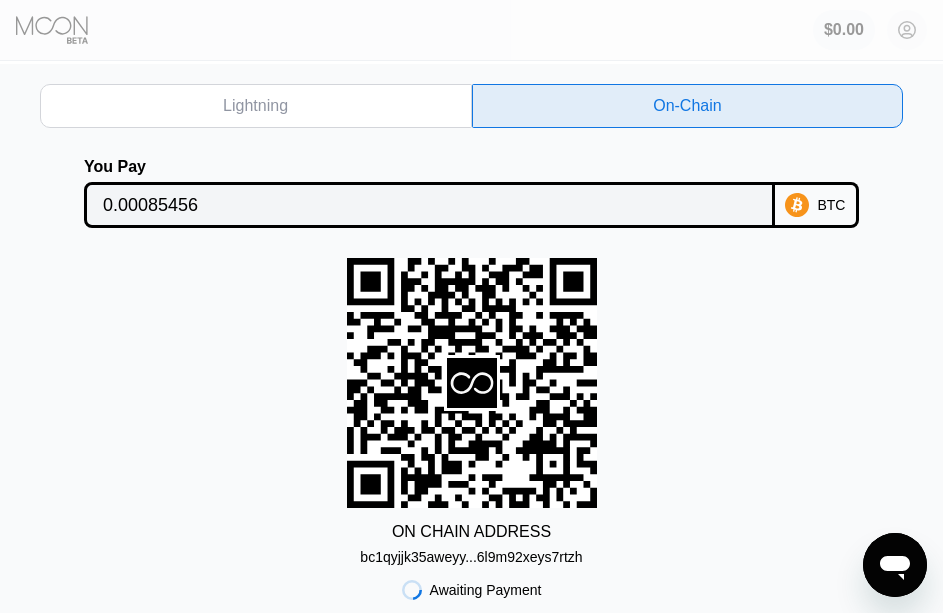 scroll, scrollTop: 0, scrollLeft: 0, axis: both 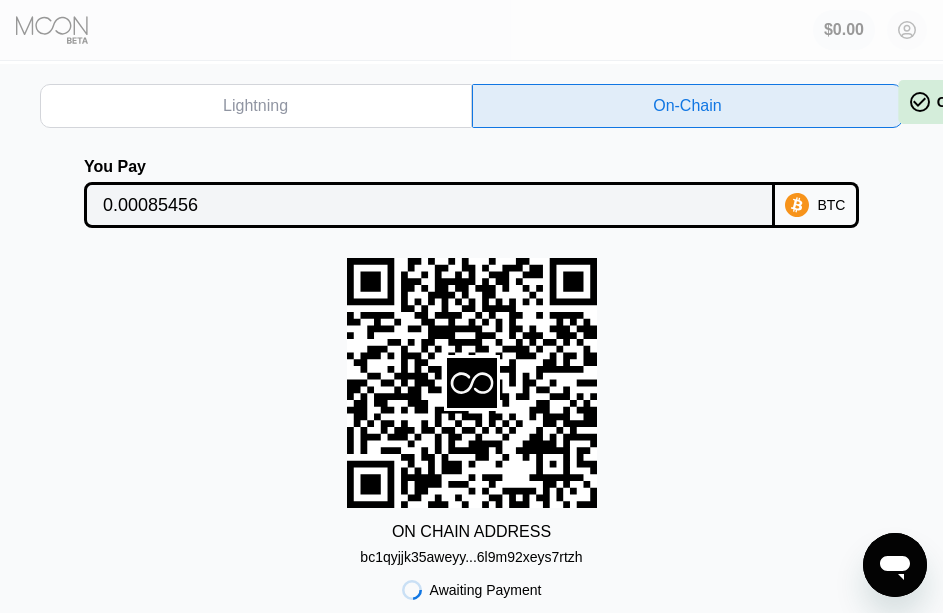 click on "bc1qyjjk35aweyy...6l9m92xeys7rtzh" at bounding box center (471, 557) 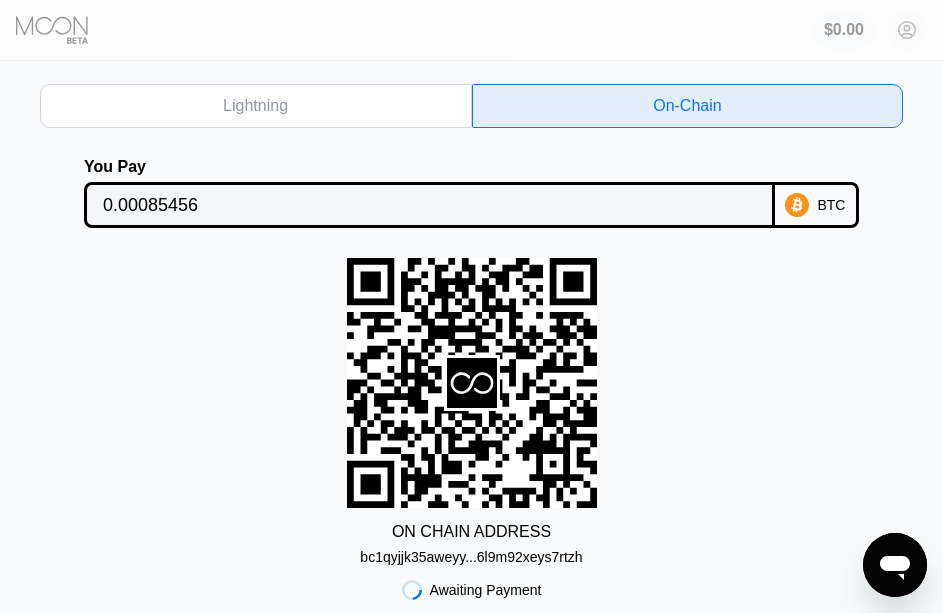 scroll, scrollTop: 0, scrollLeft: 0, axis: both 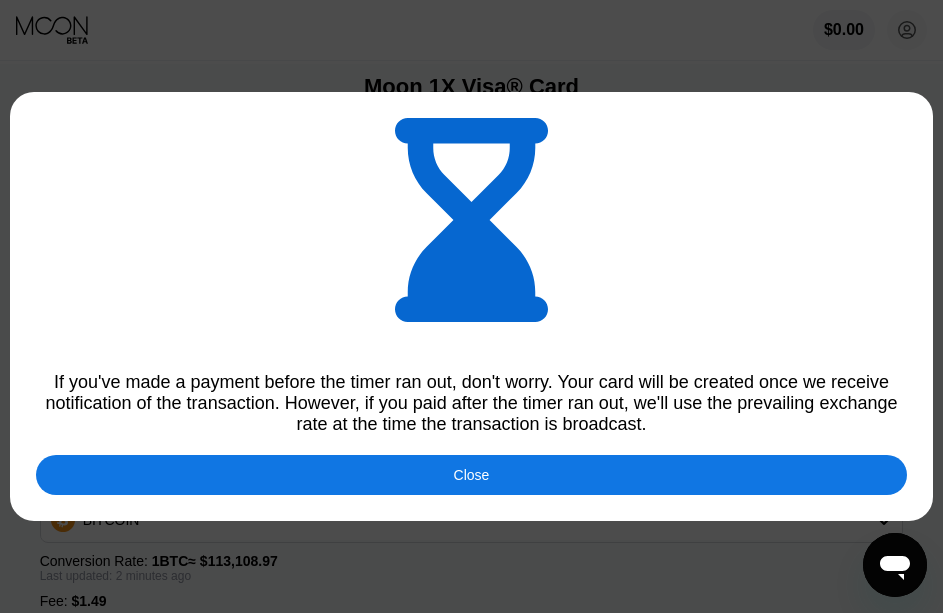 type on "0.00085289" 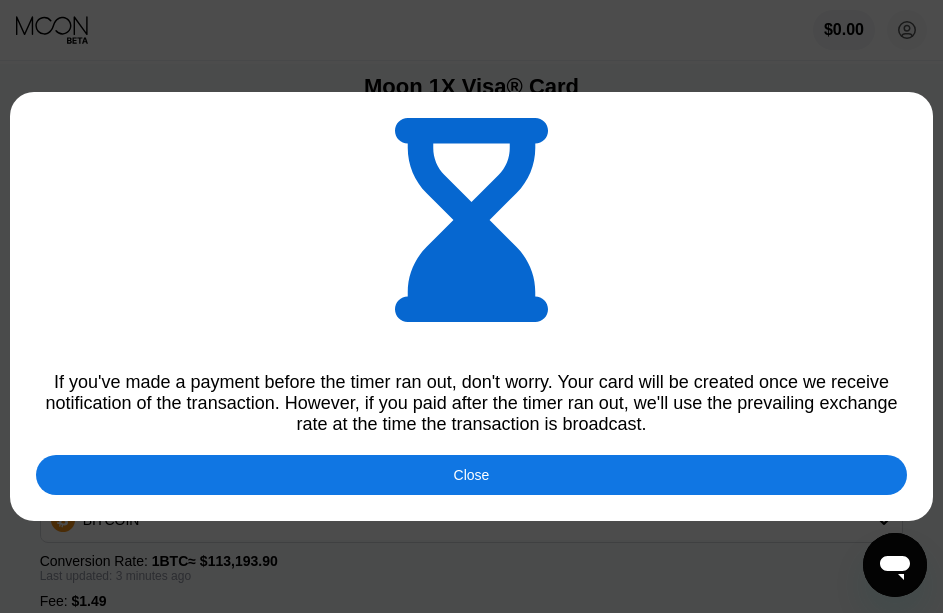 type on "0.00085153" 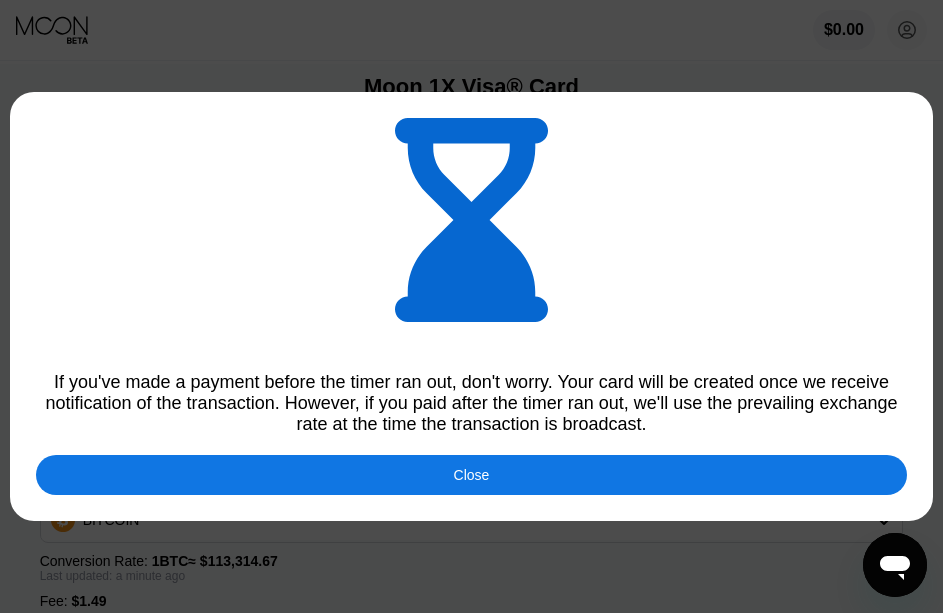 scroll, scrollTop: 0, scrollLeft: 0, axis: both 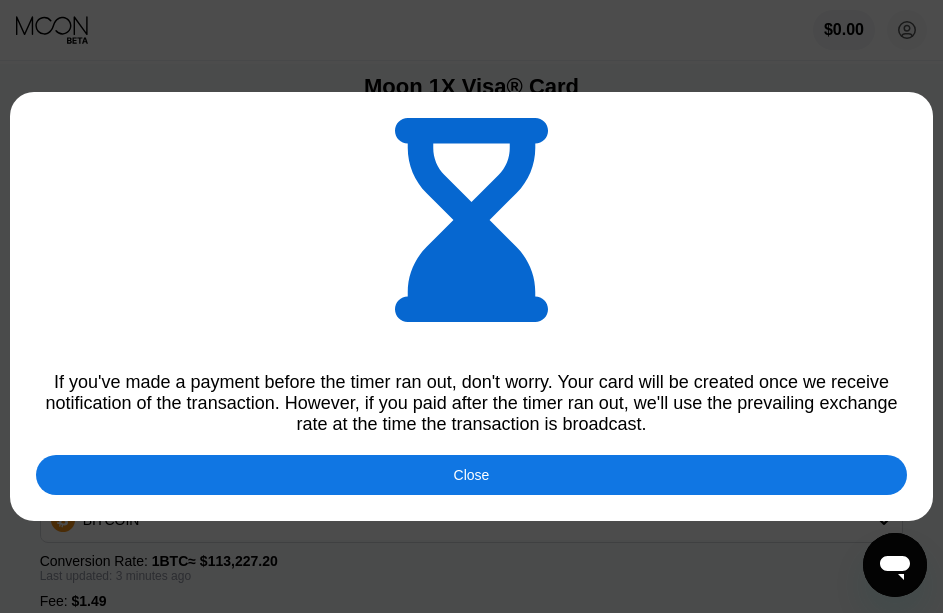 type on "0.00085135" 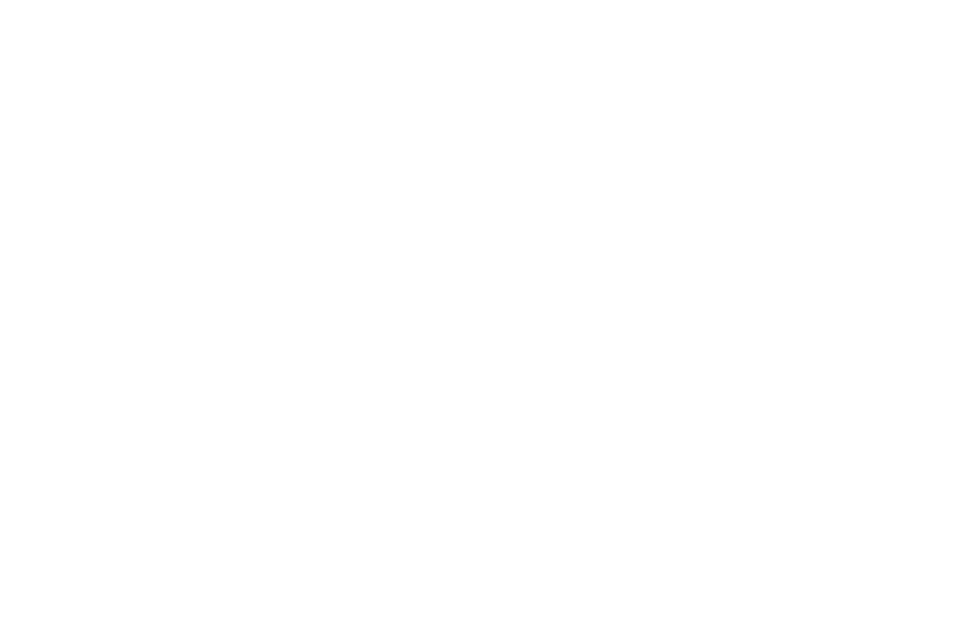 scroll, scrollTop: 0, scrollLeft: 0, axis: both 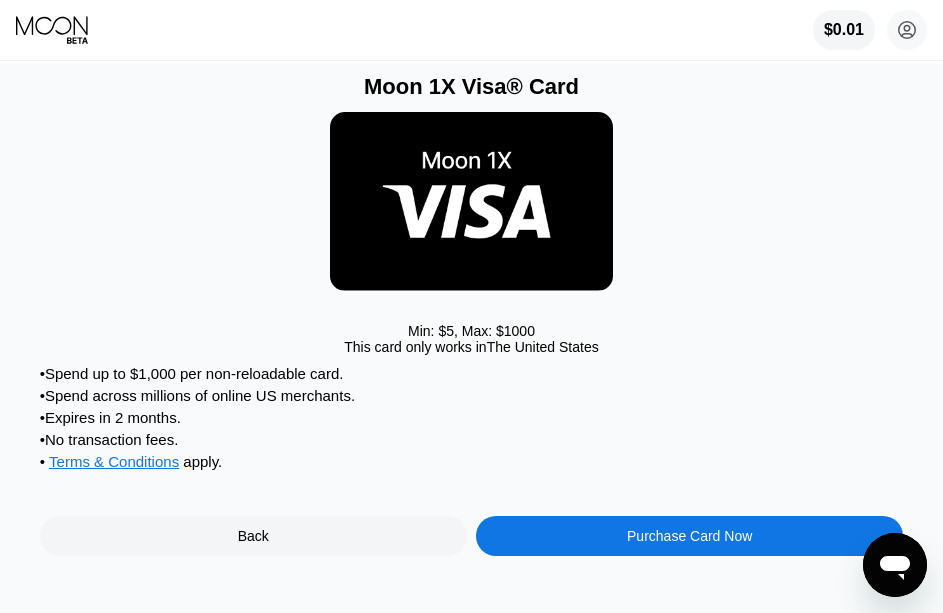 click on "Min: $ 5 , Max: $ 1000 This card only works in  The United States" at bounding box center [472, 232] 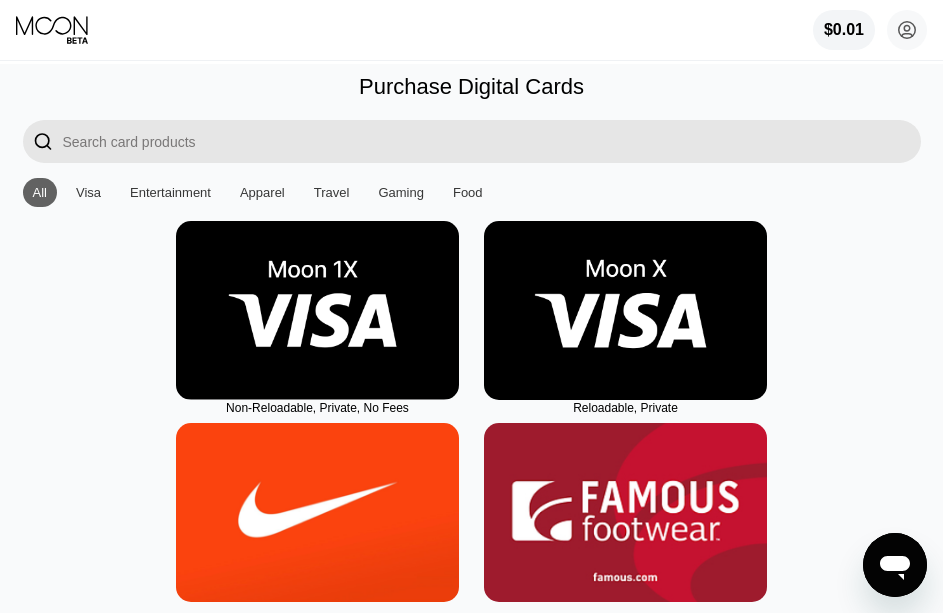 click on "Visa" at bounding box center [88, 192] 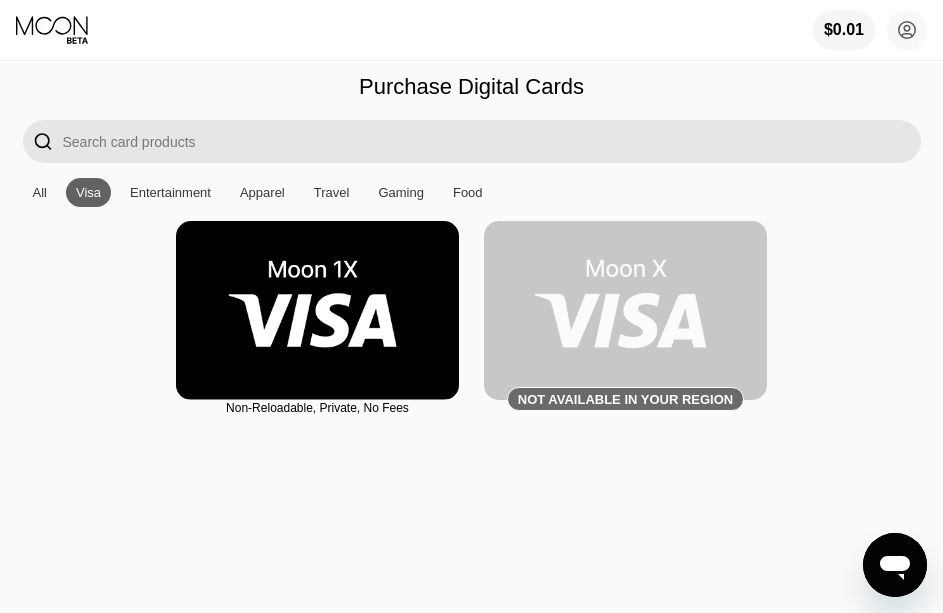 click 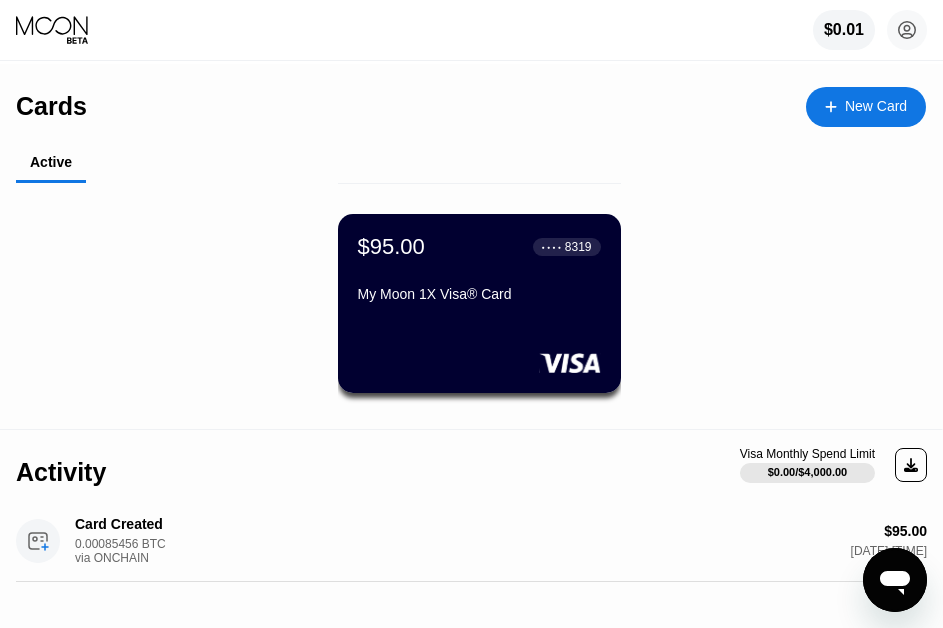 click on "My Moon 1X Visa® Card" at bounding box center (479, 294) 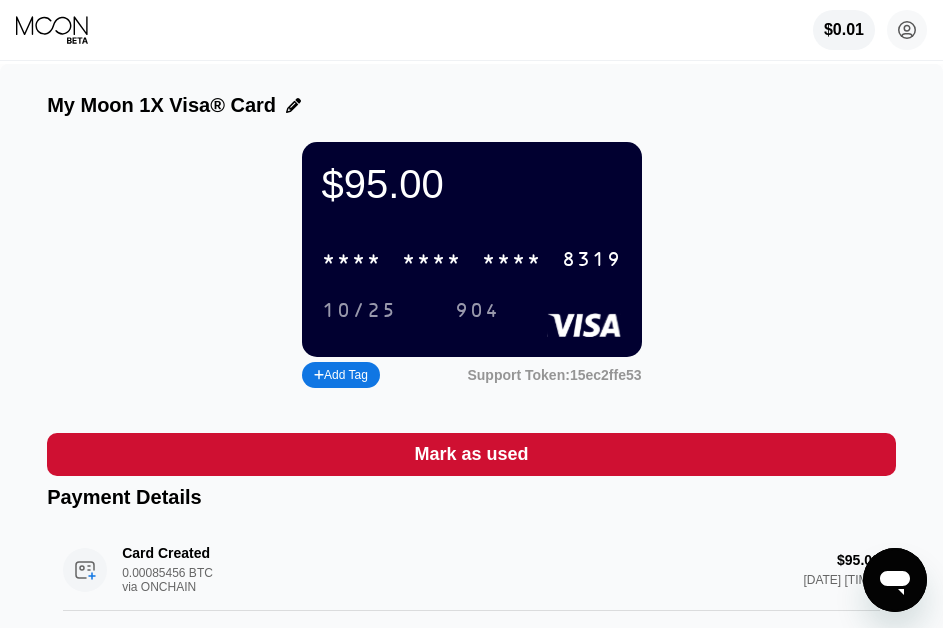 scroll, scrollTop: 0, scrollLeft: 0, axis: both 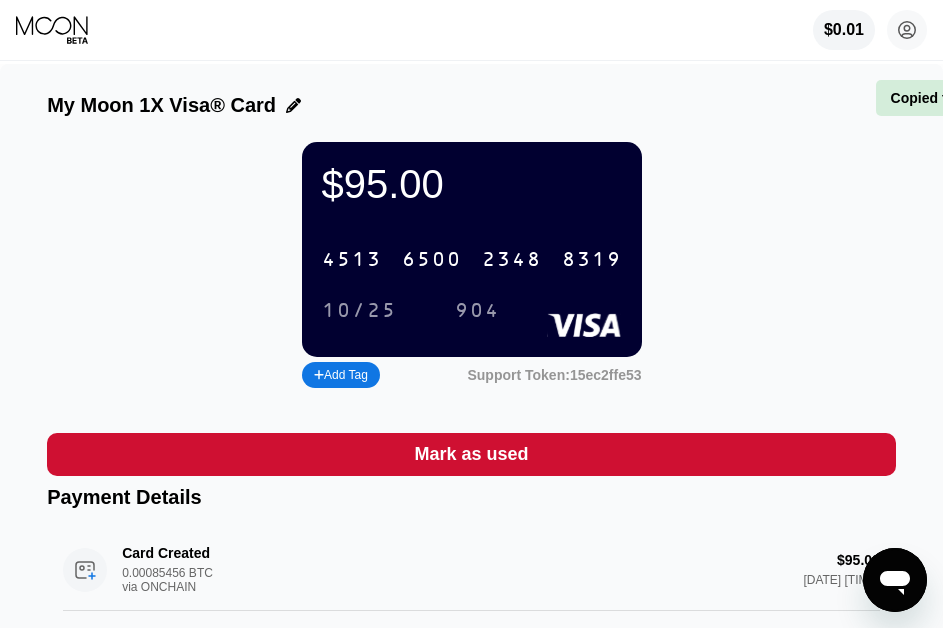 click on "4513 6500 2348 8319" at bounding box center (472, 259) 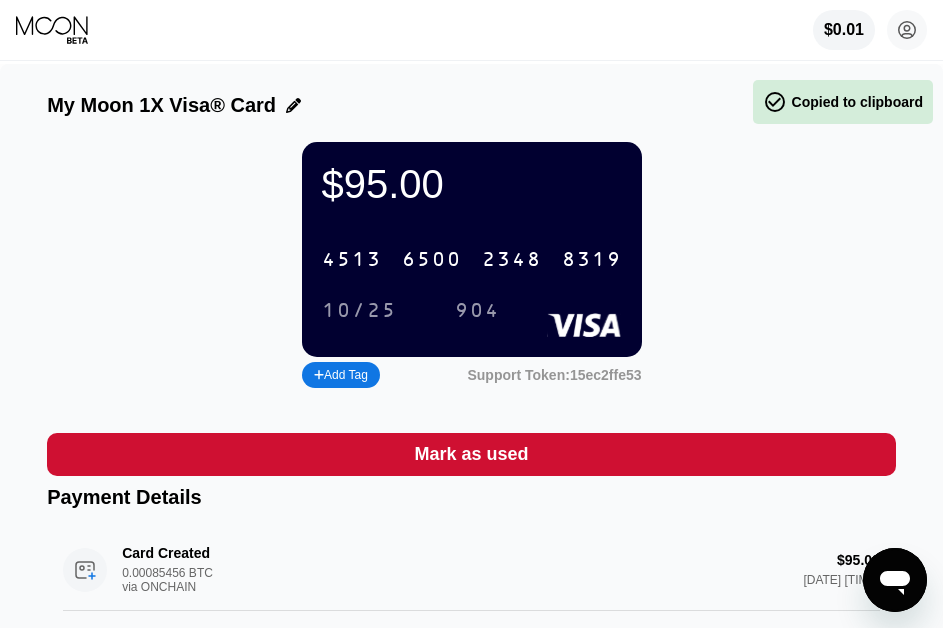 click on "4513 6500 2348 8319" at bounding box center [472, 259] 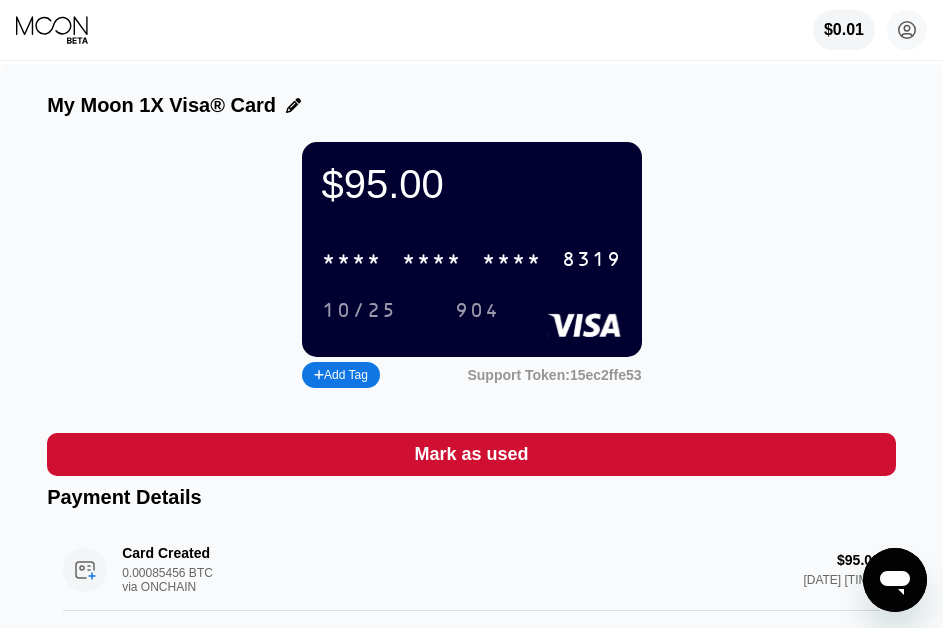 click on "* * * * * * * * * * * * 8319" at bounding box center [472, 259] 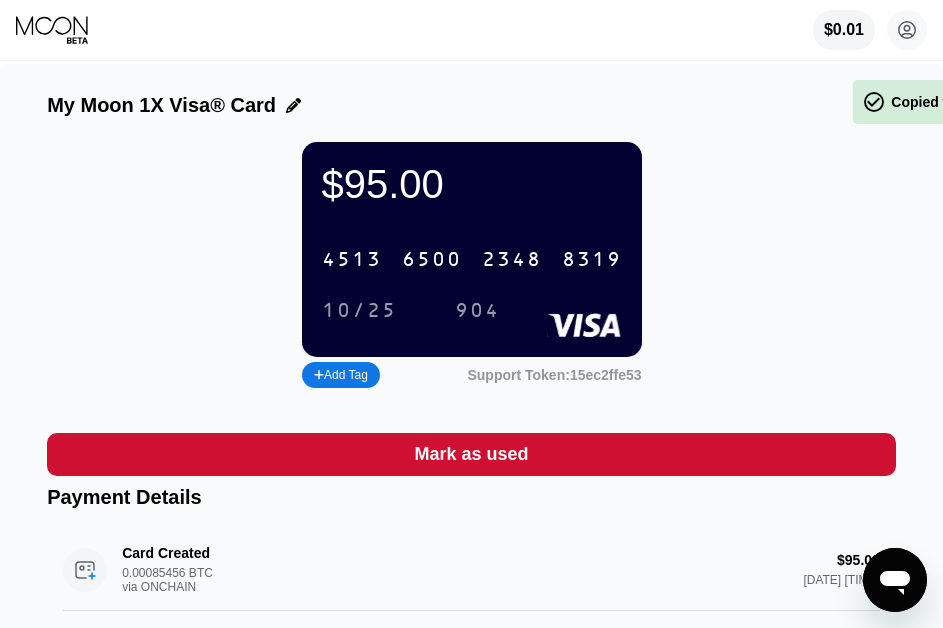 click on "4513 6500 2348 8319" at bounding box center [472, 259] 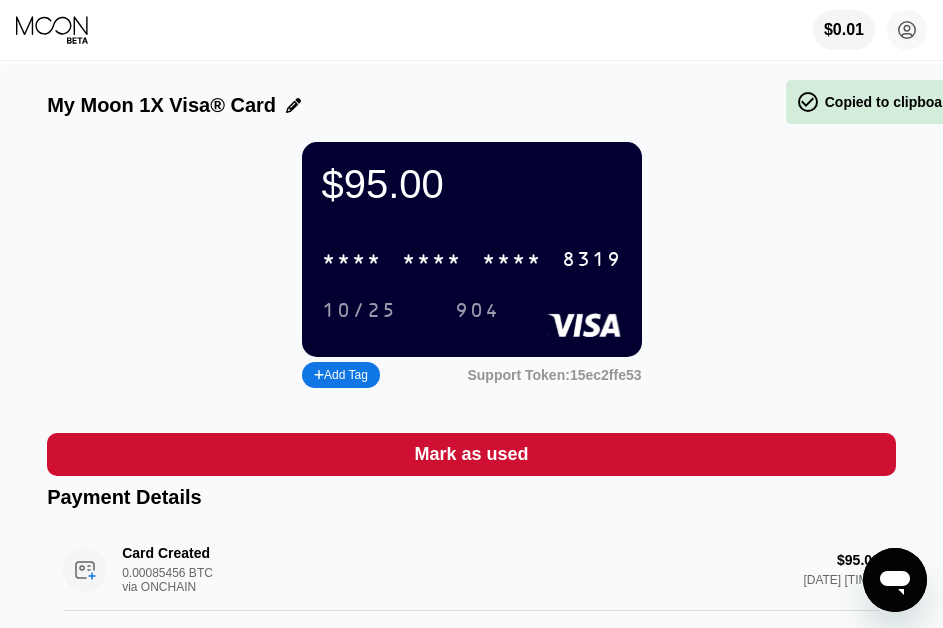 click on "* * * * * * * * * * * * 8319" at bounding box center (472, 259) 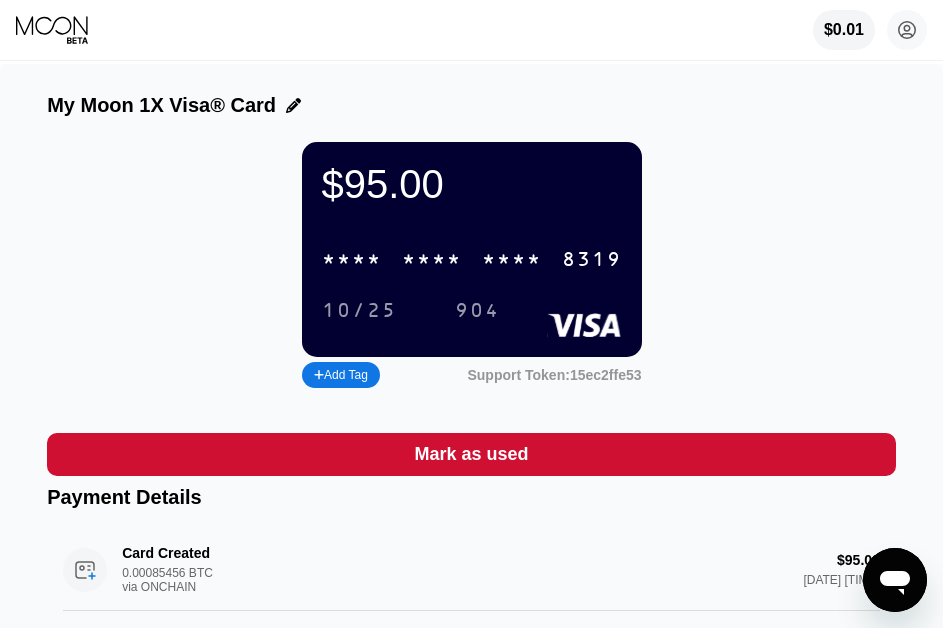click on "* * * *" at bounding box center [432, 260] 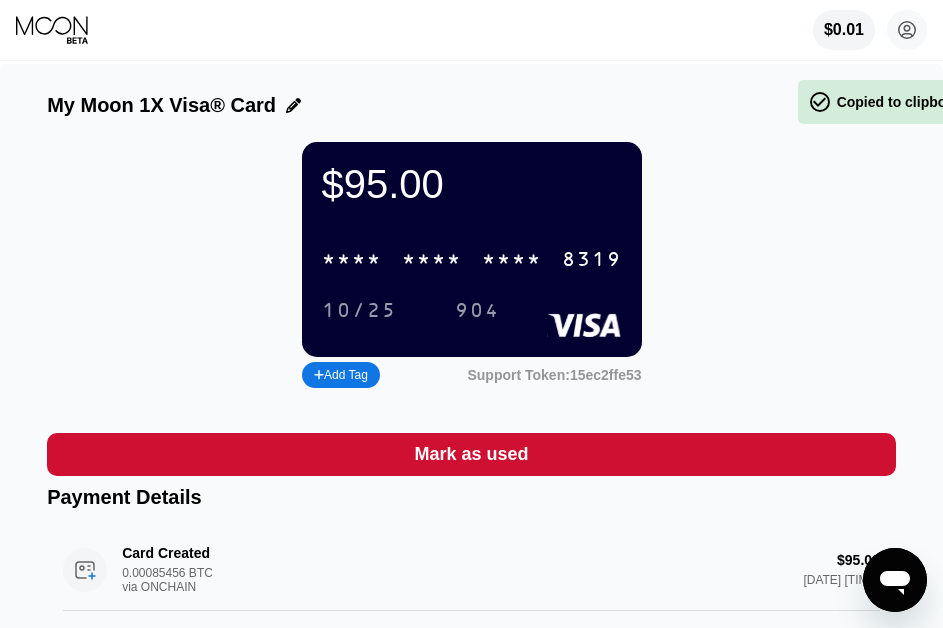 click on "* * * *" at bounding box center [432, 260] 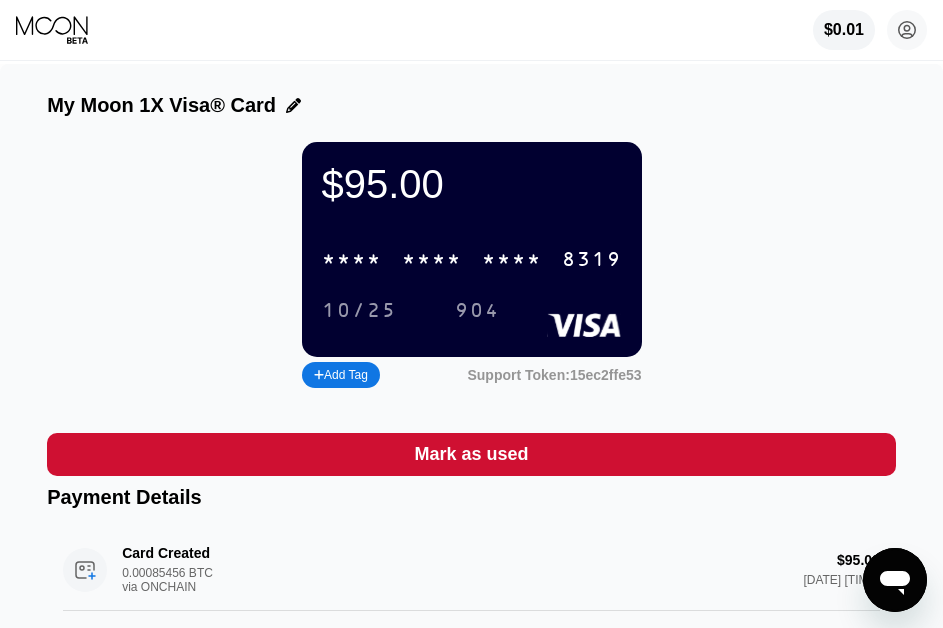 click on "* * * * * * * * * * * * 8319" at bounding box center (472, 259) 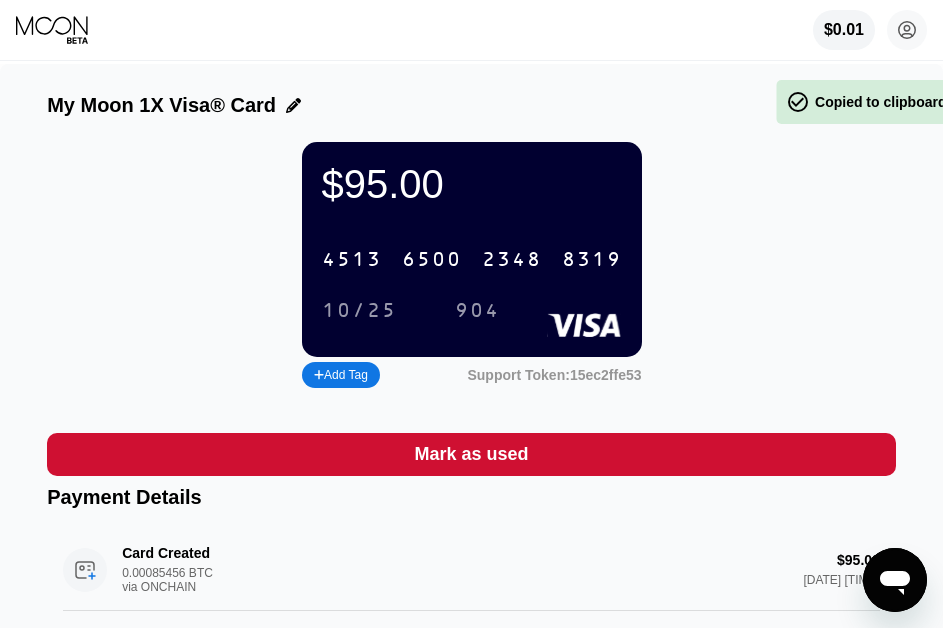 click on "6500" at bounding box center (432, 260) 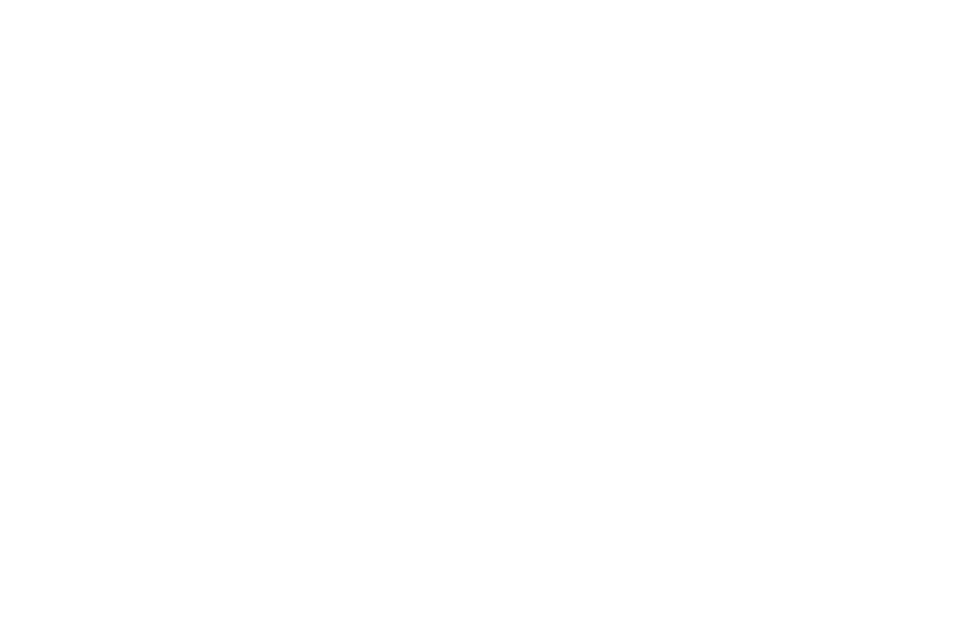 scroll, scrollTop: 0, scrollLeft: 0, axis: both 